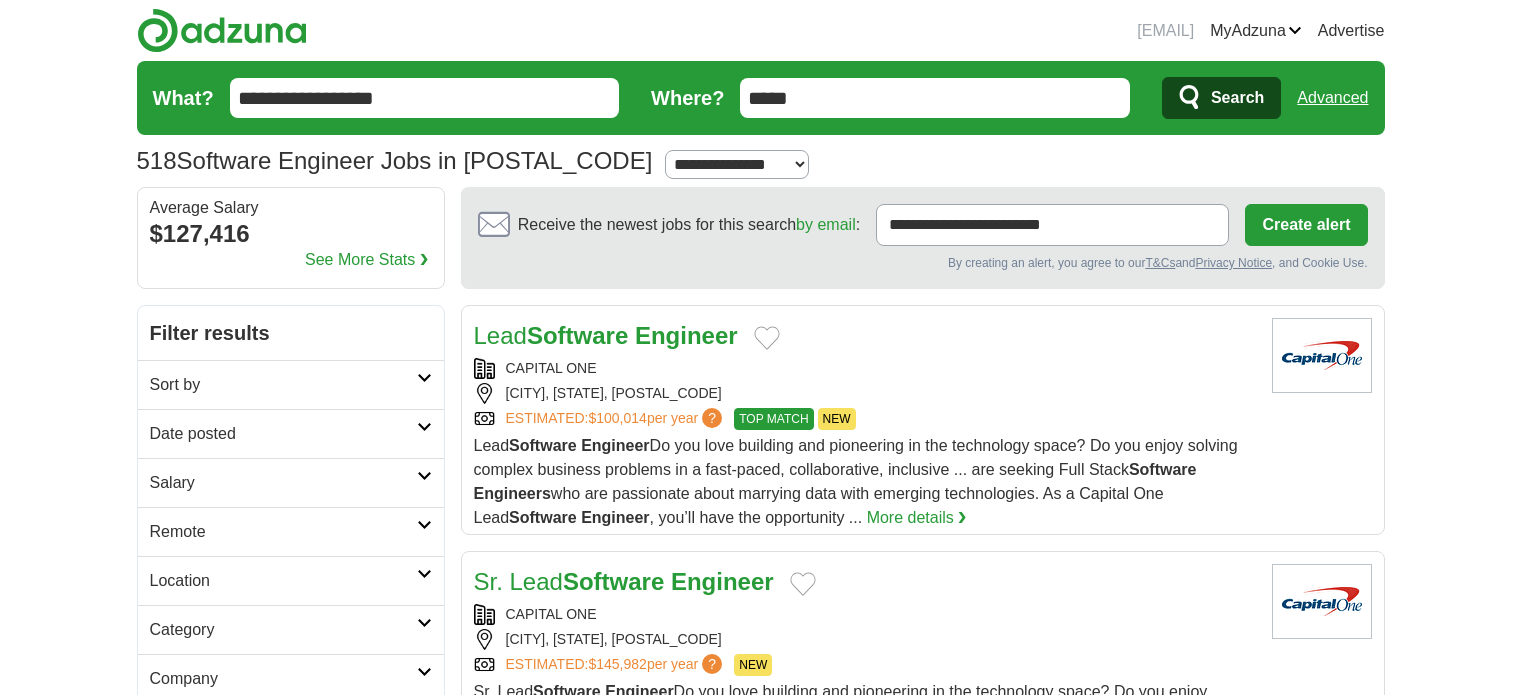 scroll, scrollTop: 0, scrollLeft: 0, axis: both 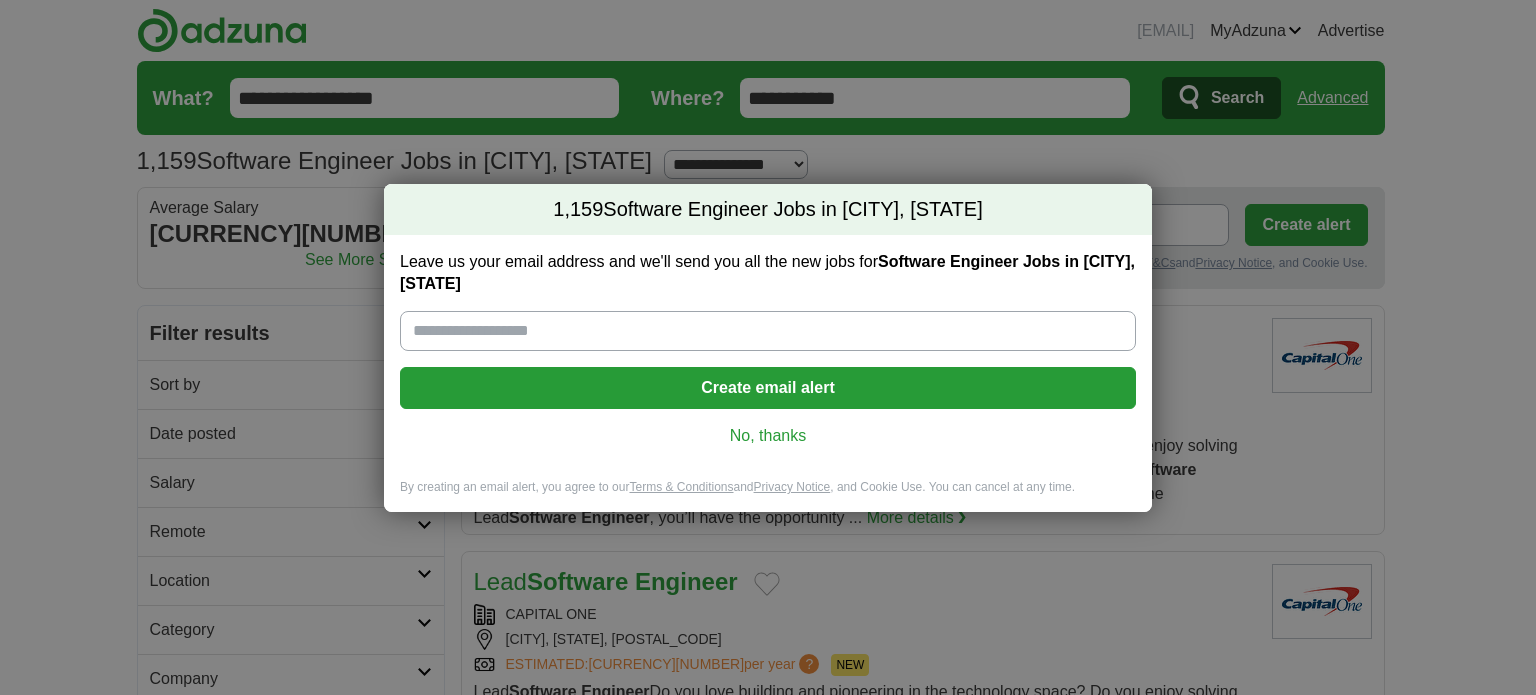 click on "No, thanks" at bounding box center (768, 436) 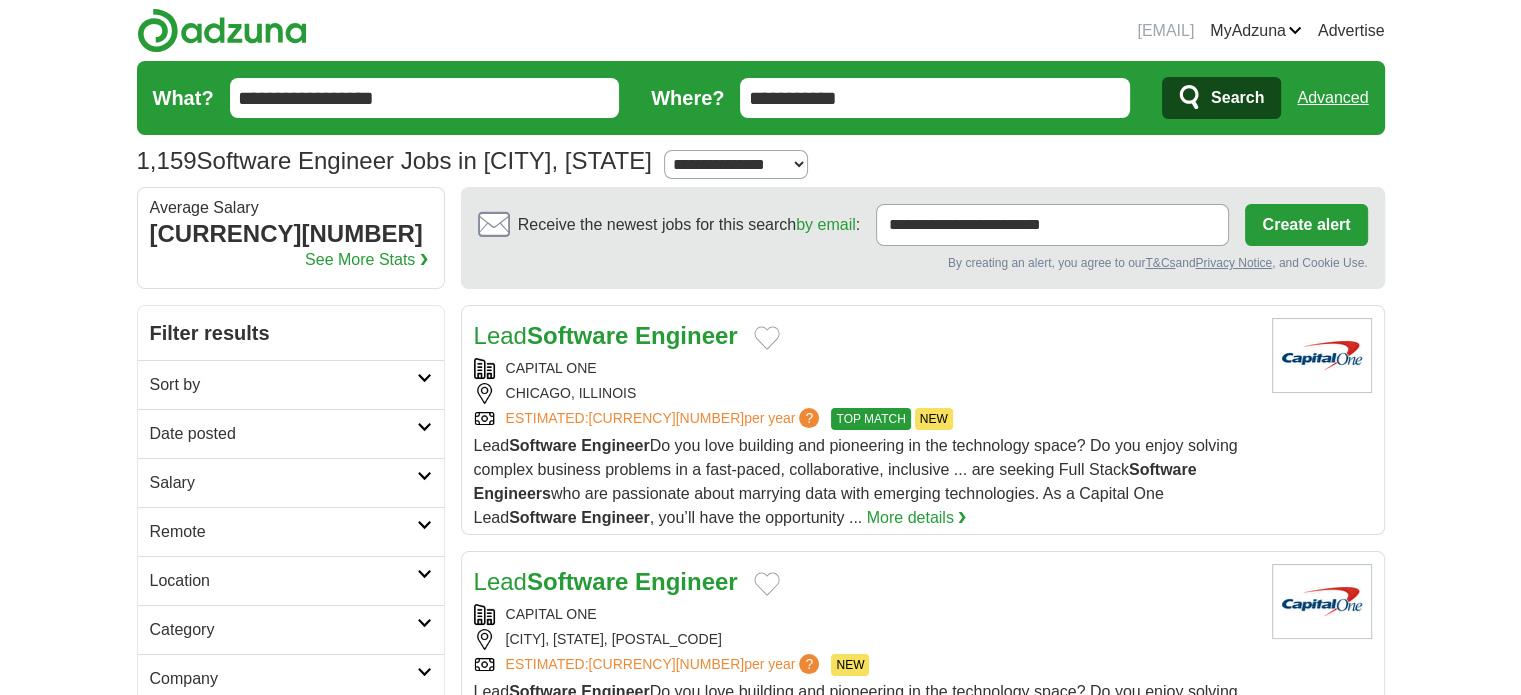 click on "**********" at bounding box center [935, 98] 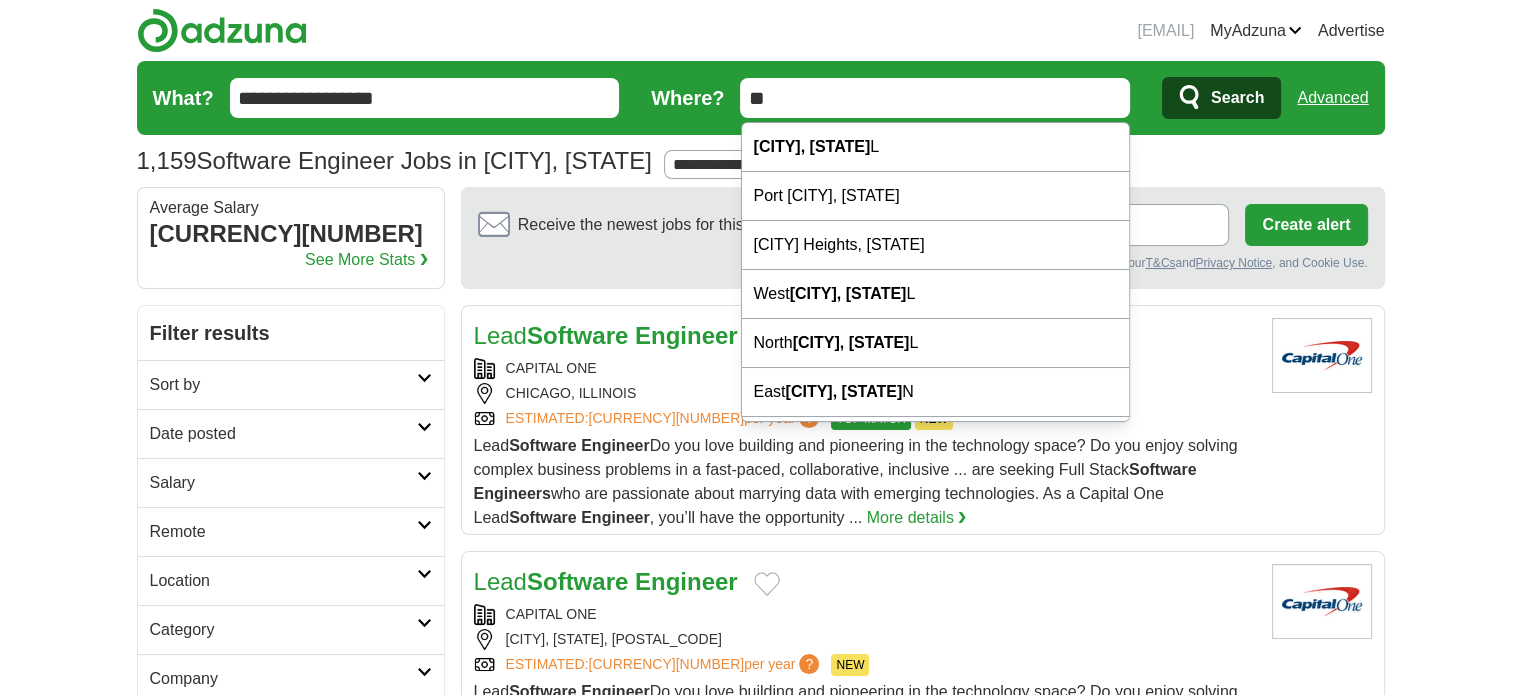 type on "*" 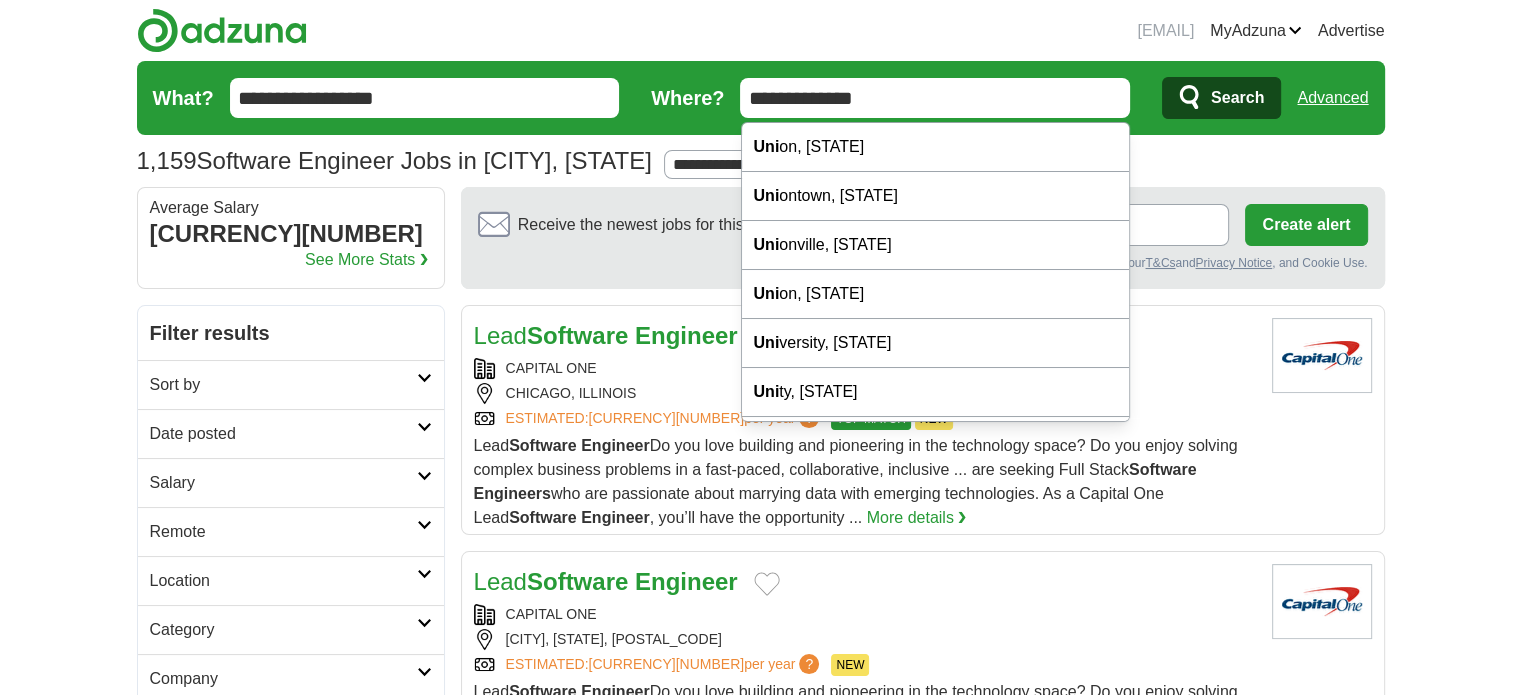 type on "**********" 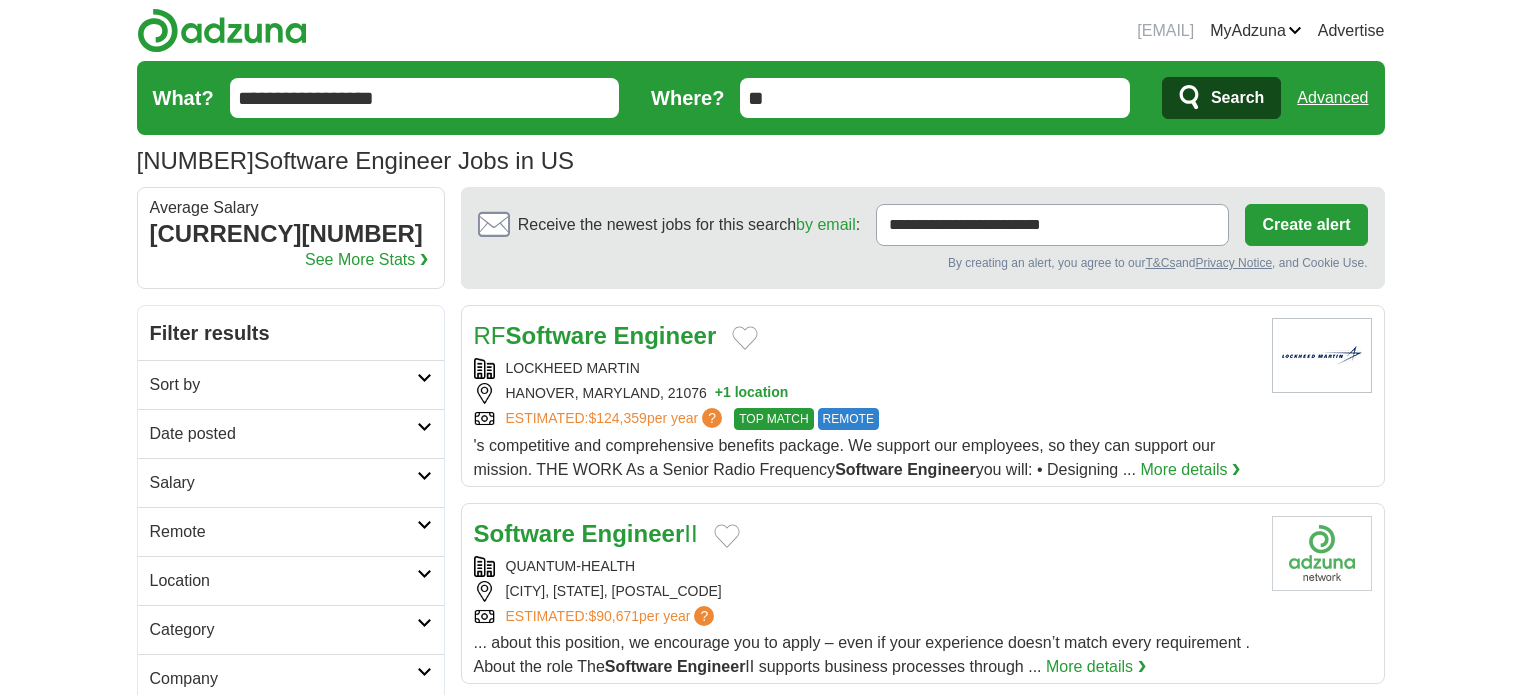 scroll, scrollTop: 0, scrollLeft: 0, axis: both 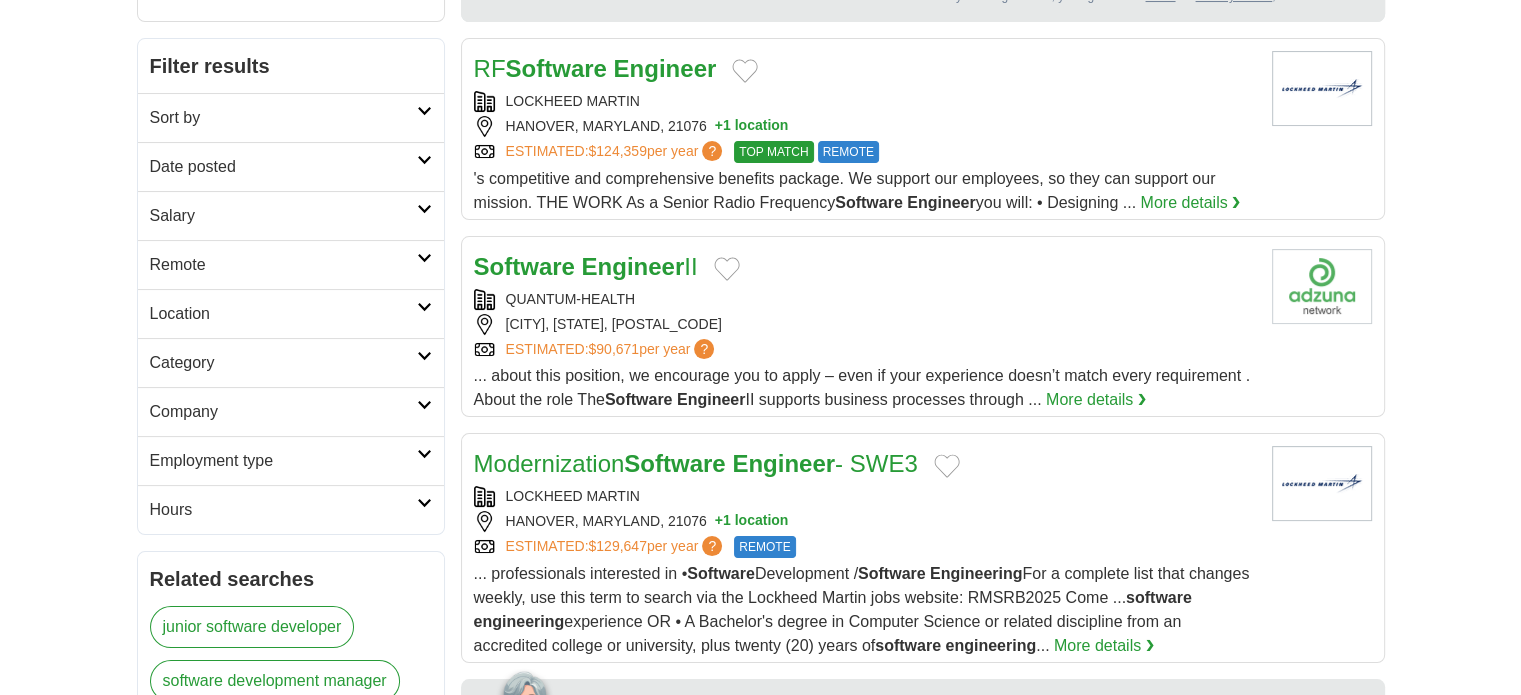 click on "Sort by" at bounding box center (283, 118) 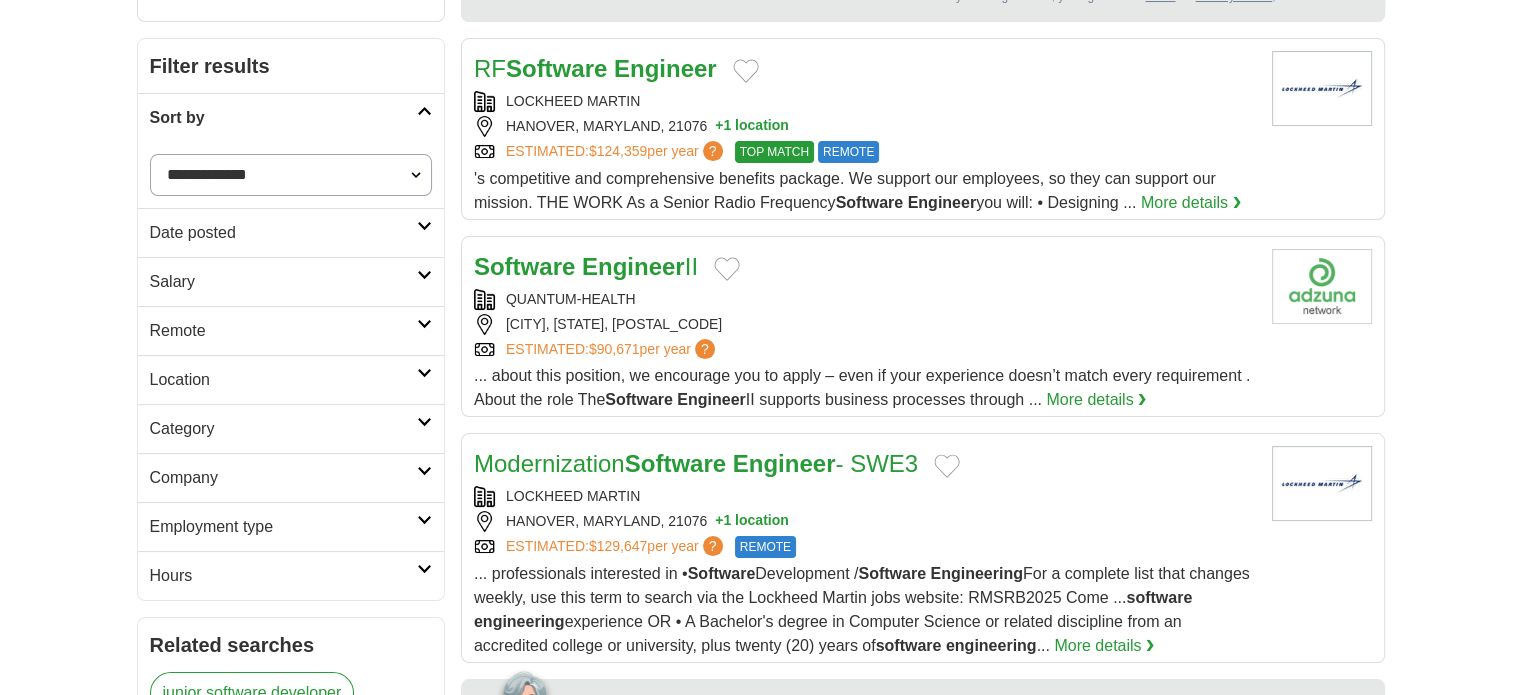 click on "**********" at bounding box center (291, 175) 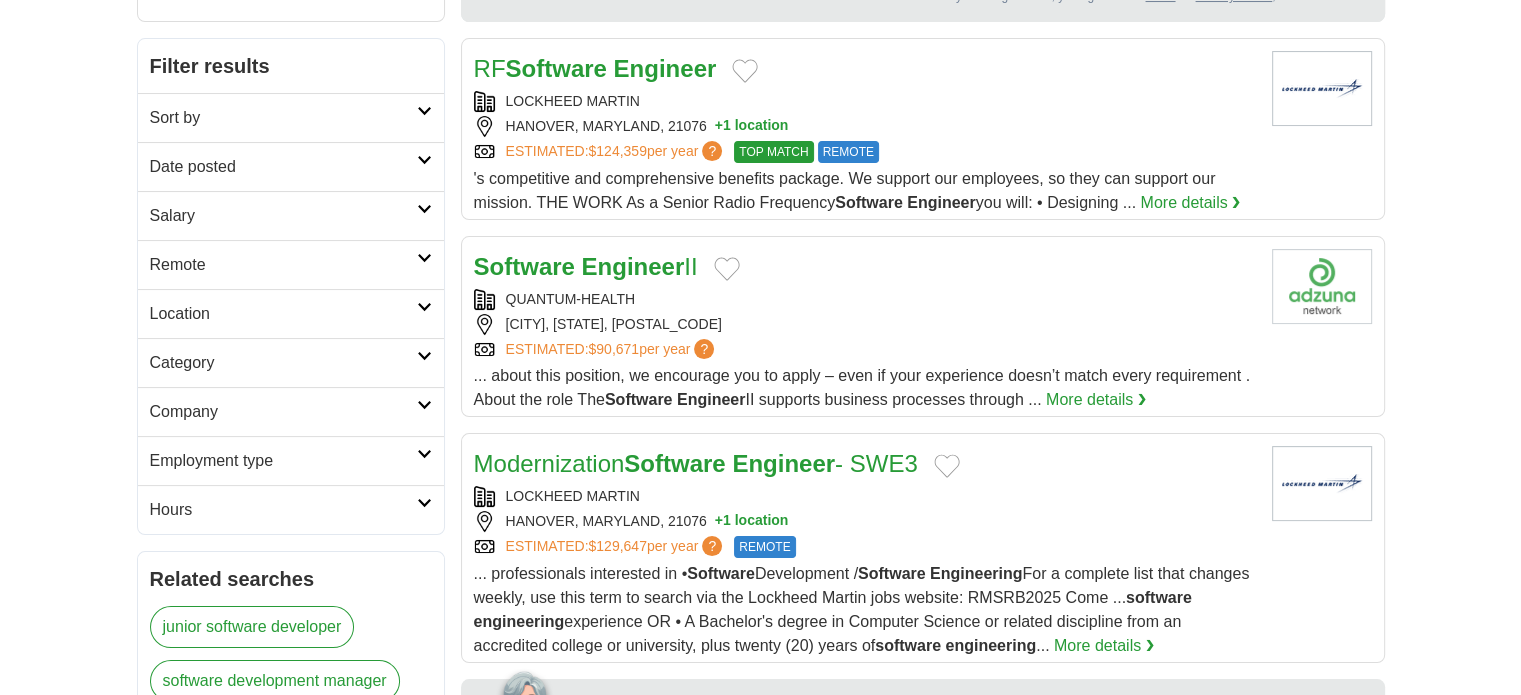 click on "Date posted" at bounding box center (283, 167) 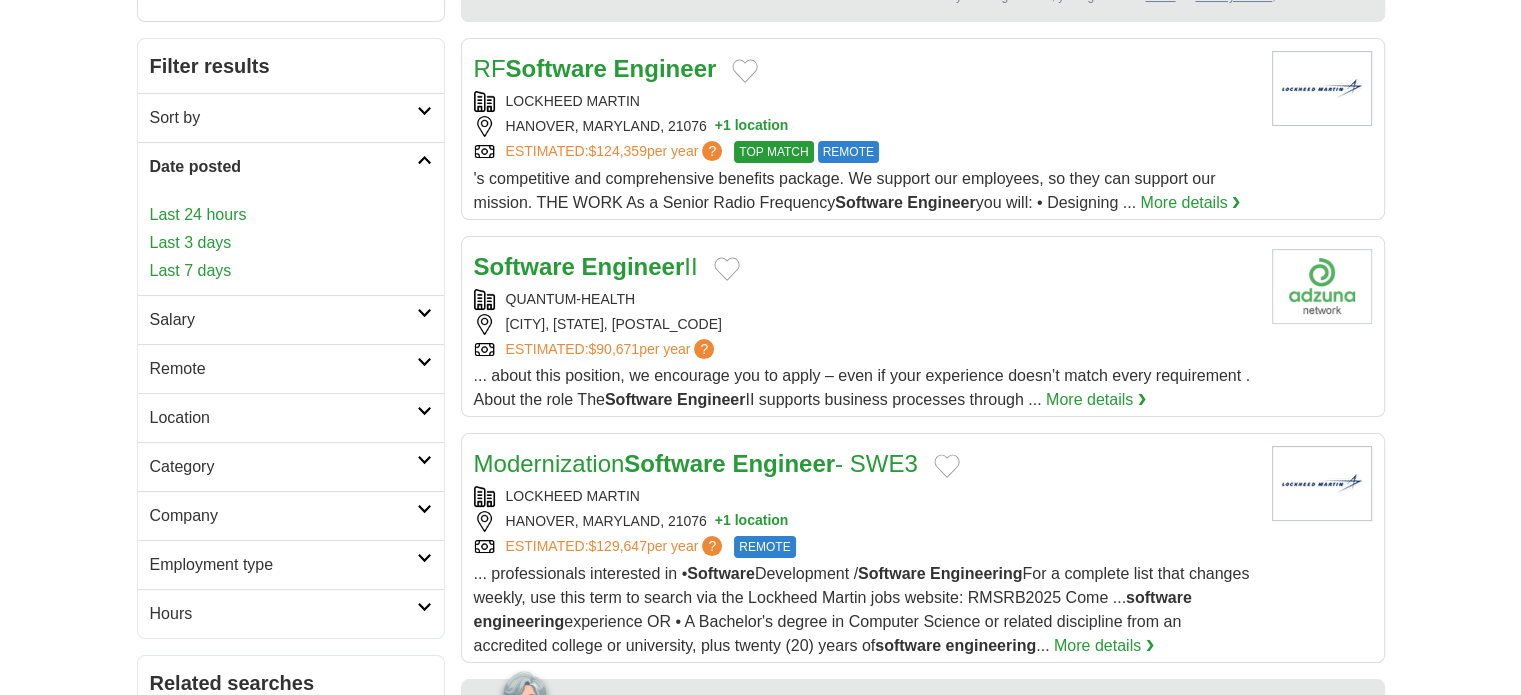 click on "Last 3 days" at bounding box center [291, 243] 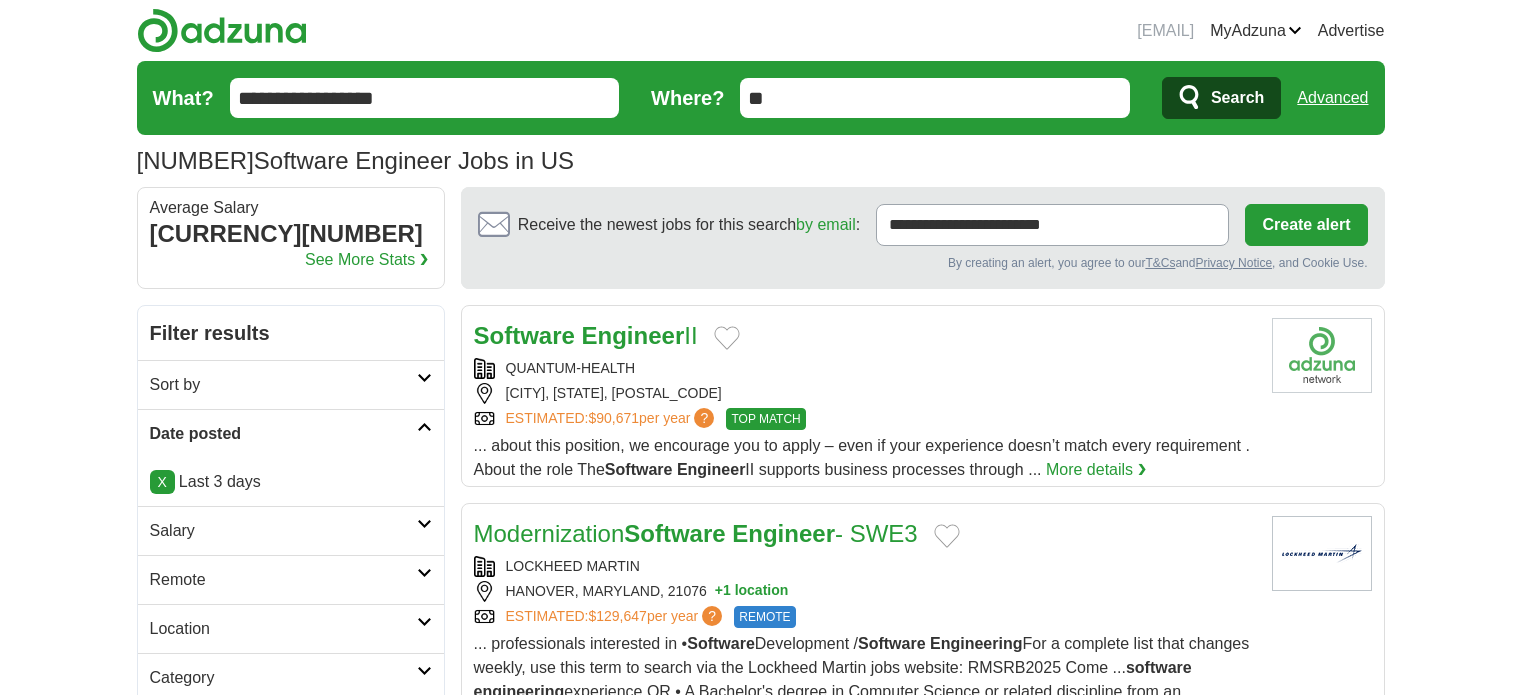 scroll, scrollTop: 0, scrollLeft: 0, axis: both 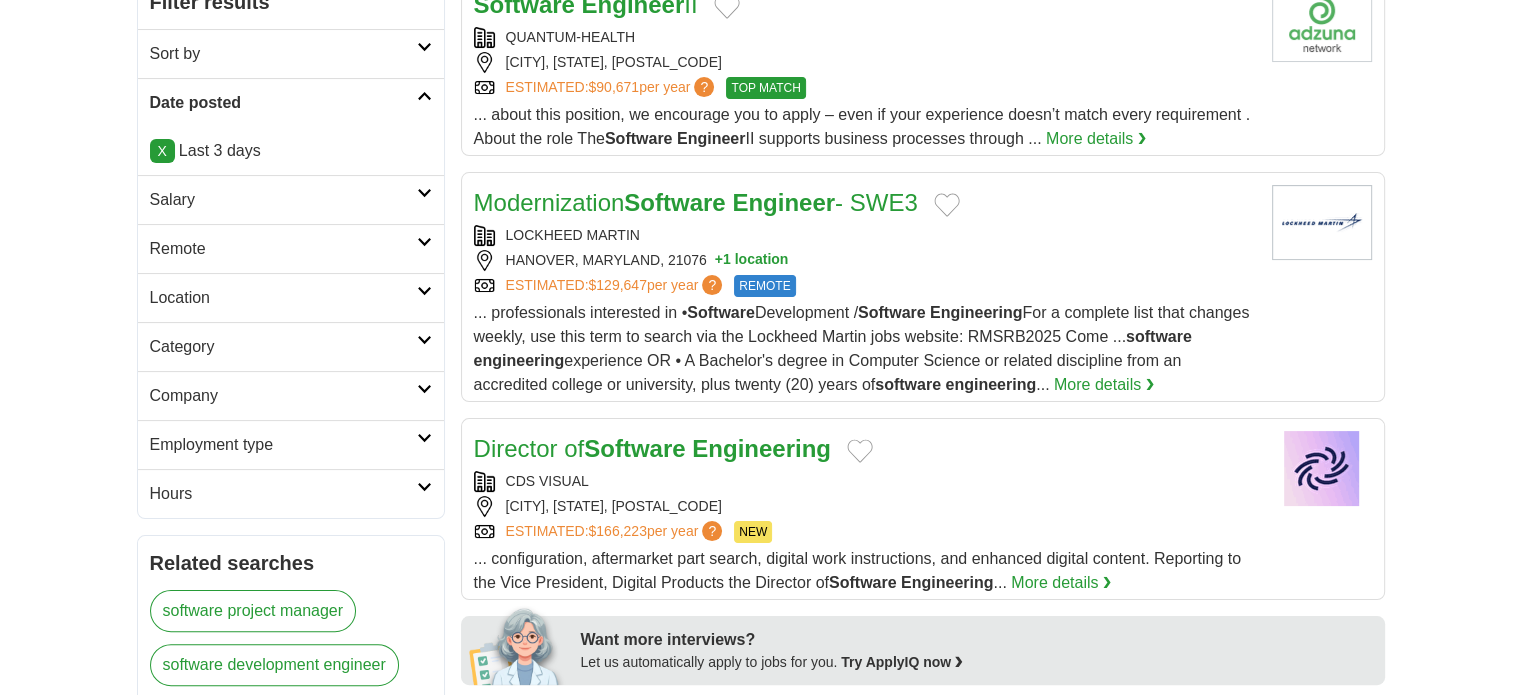 click on "Salary" at bounding box center (283, 200) 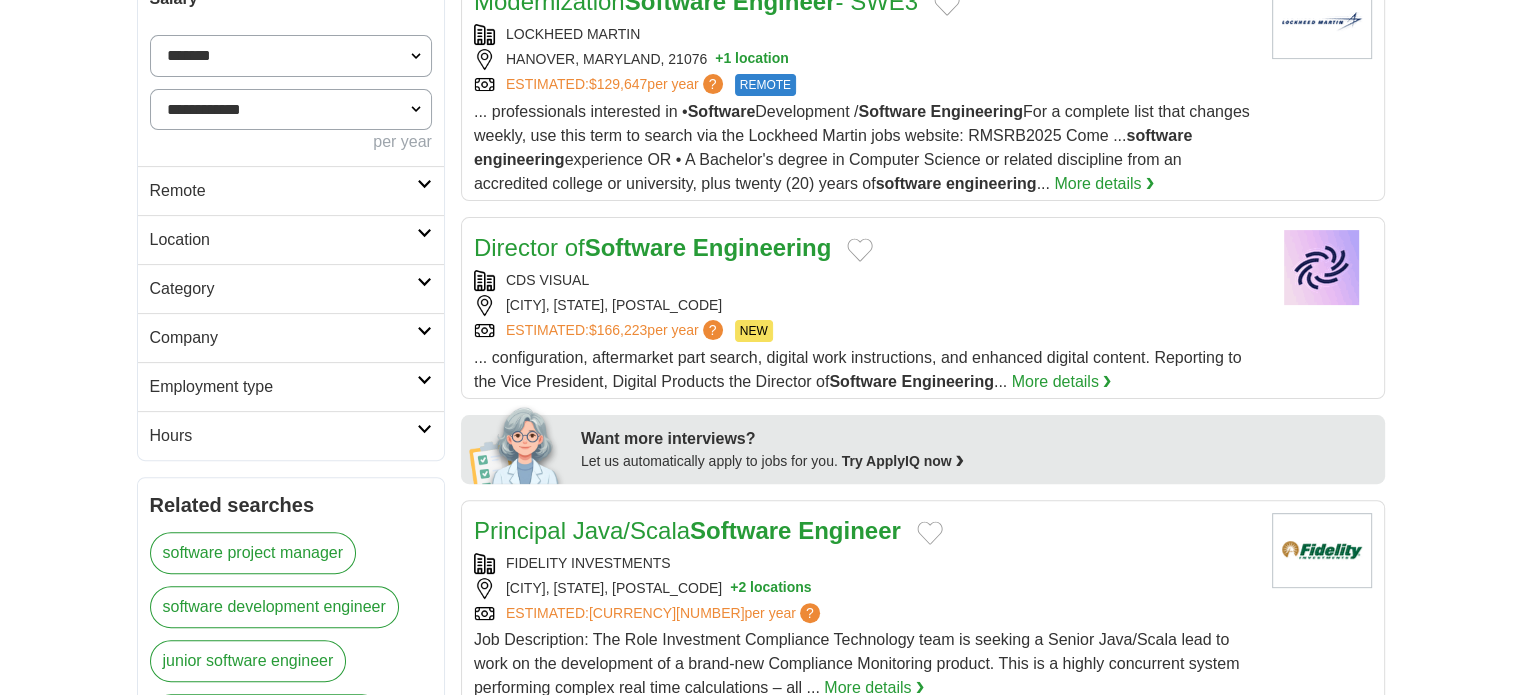 scroll, scrollTop: 536, scrollLeft: 0, axis: vertical 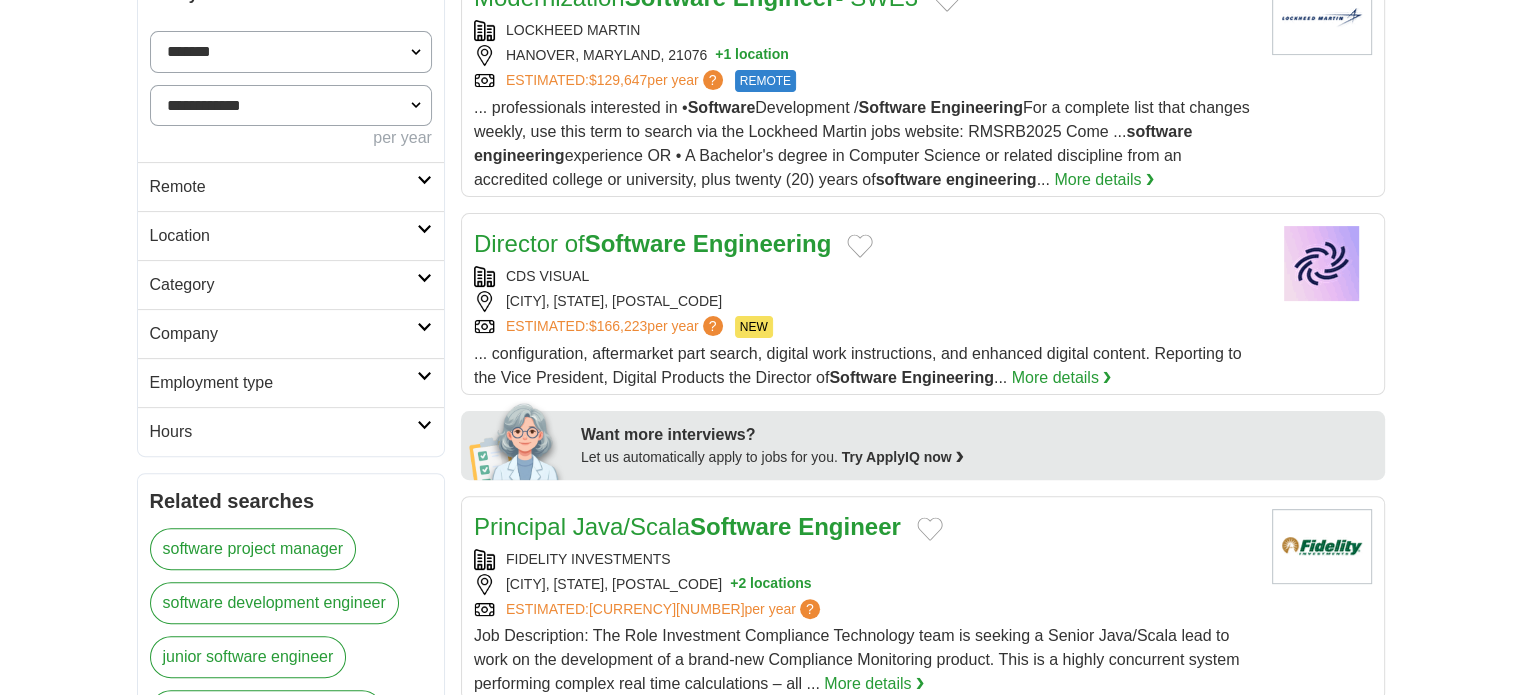 click on "Remote" at bounding box center (283, 187) 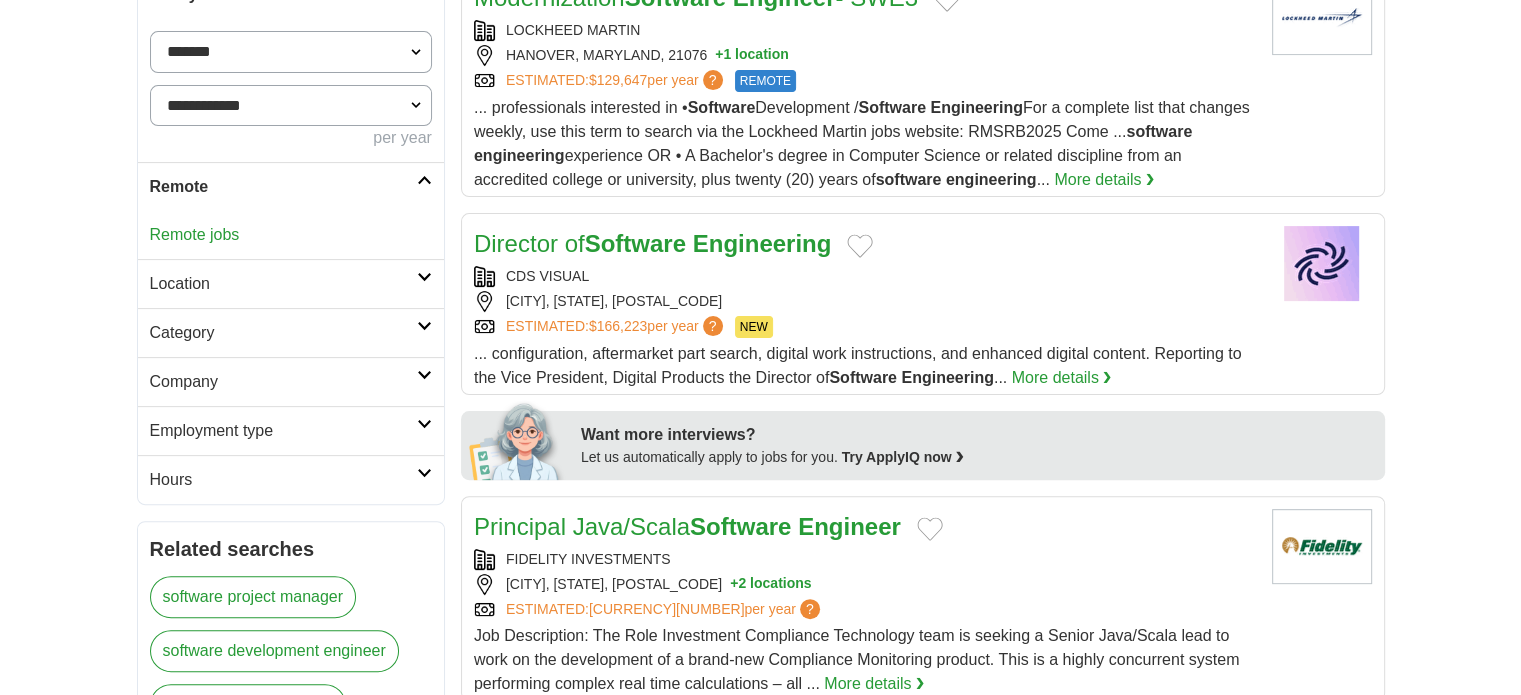 click on "Location" at bounding box center [283, 284] 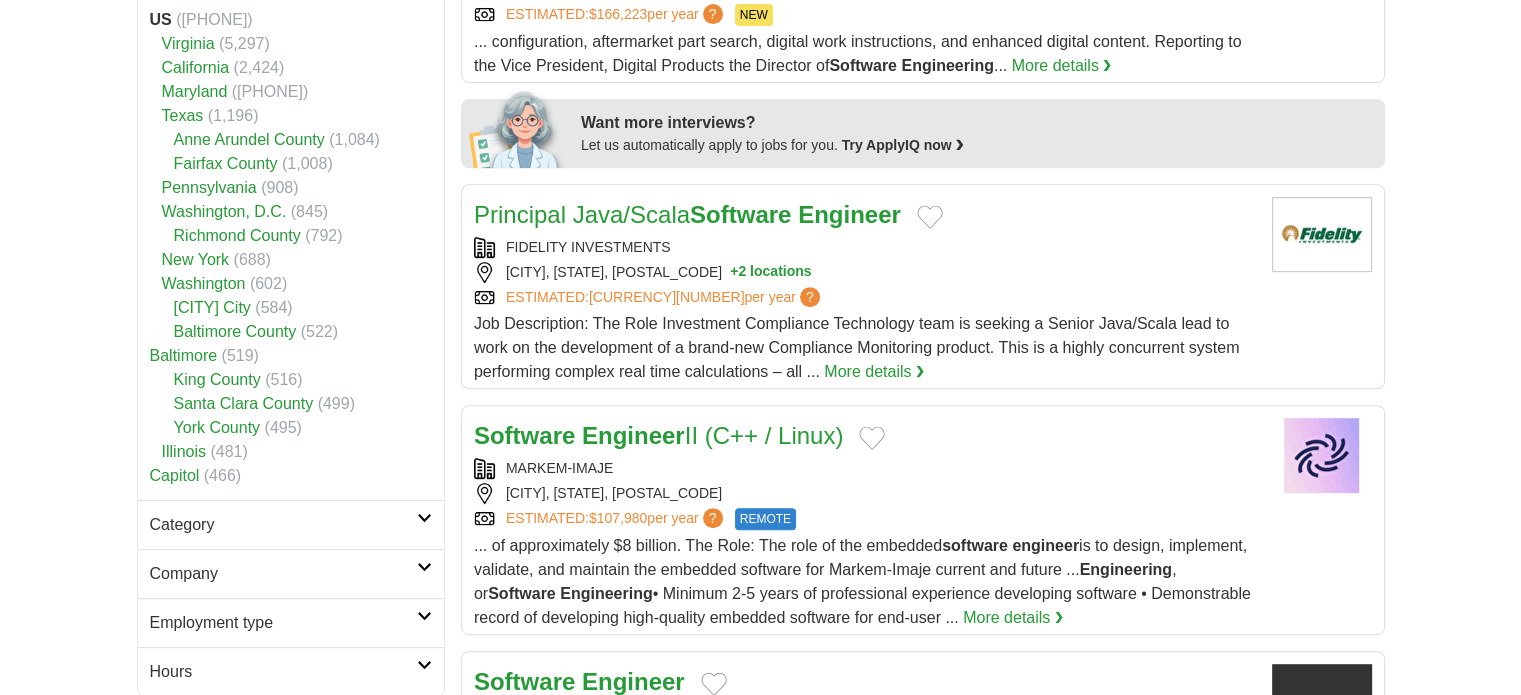 scroll, scrollTop: 1024, scrollLeft: 0, axis: vertical 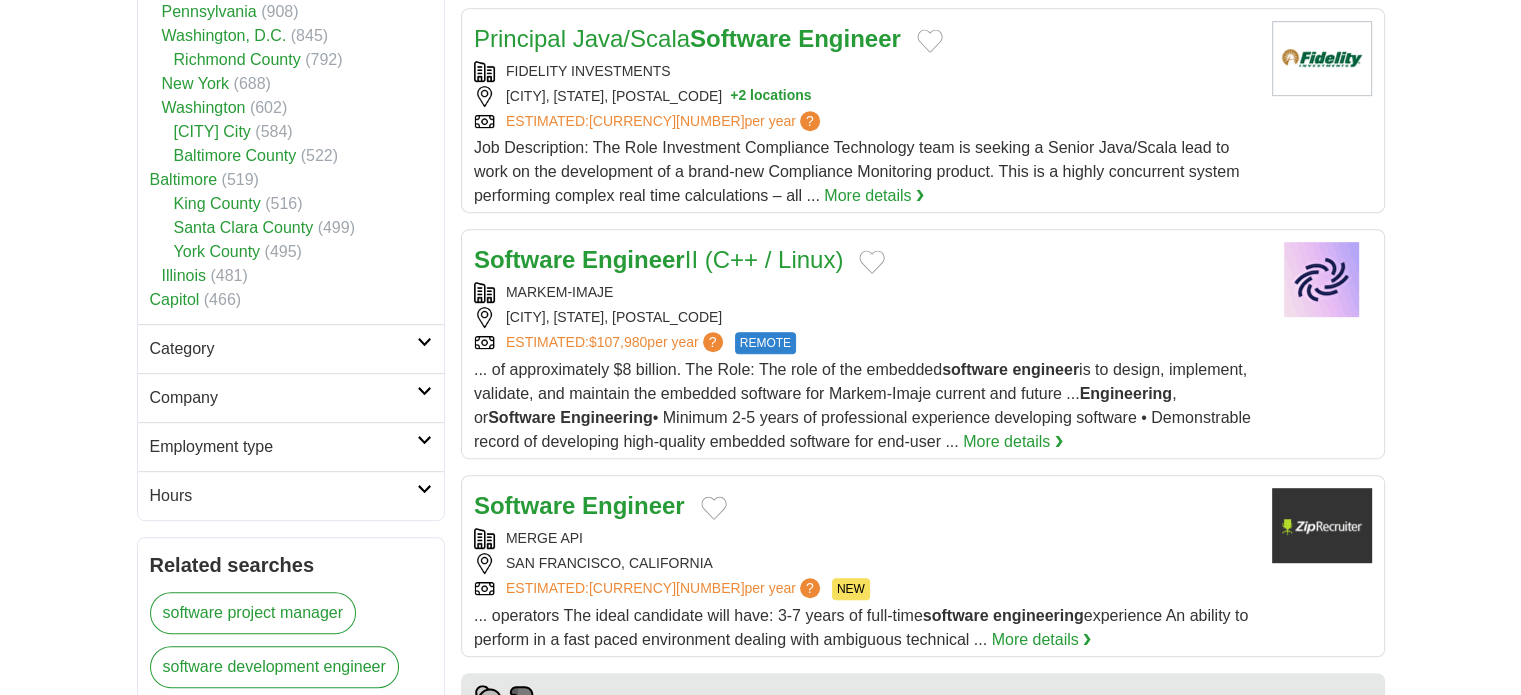 click on "Category" at bounding box center [283, 349] 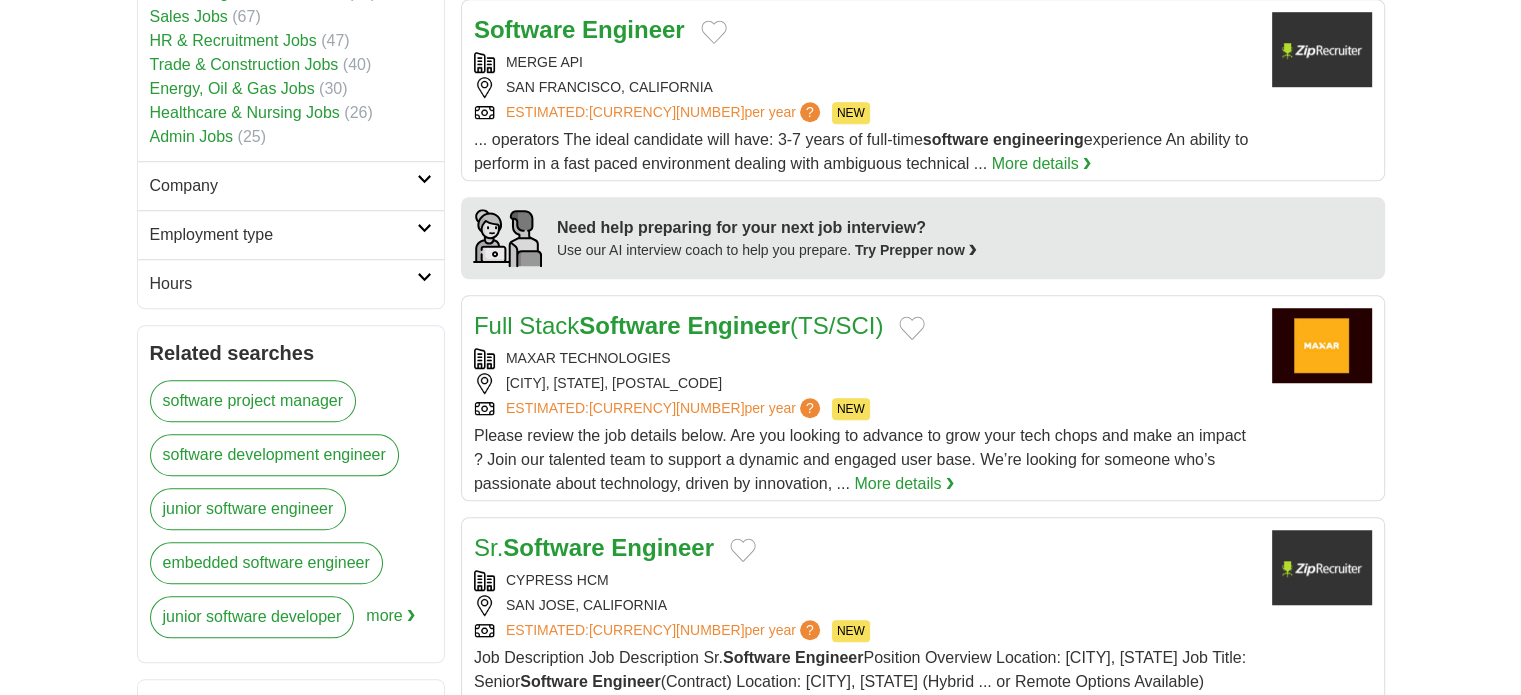 scroll, scrollTop: 1508, scrollLeft: 0, axis: vertical 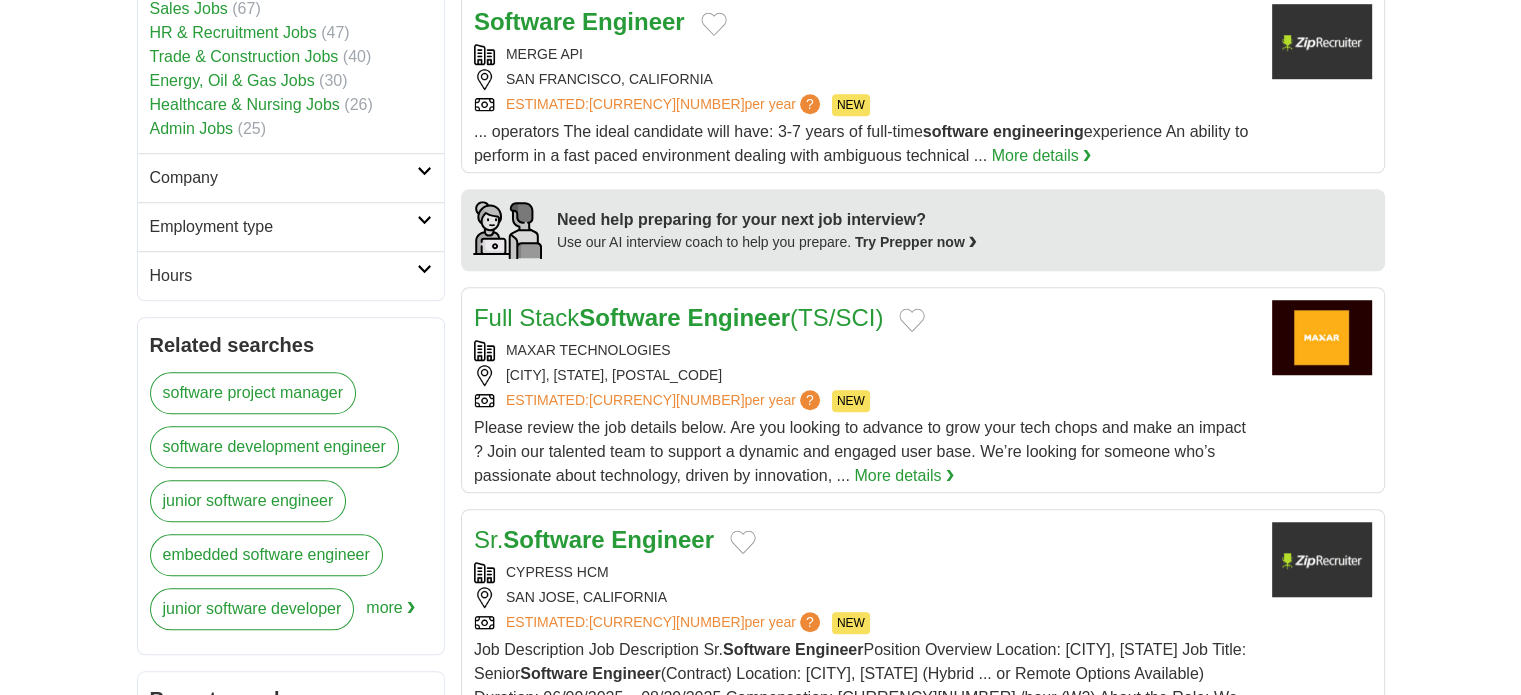 click on "Company" at bounding box center [283, 178] 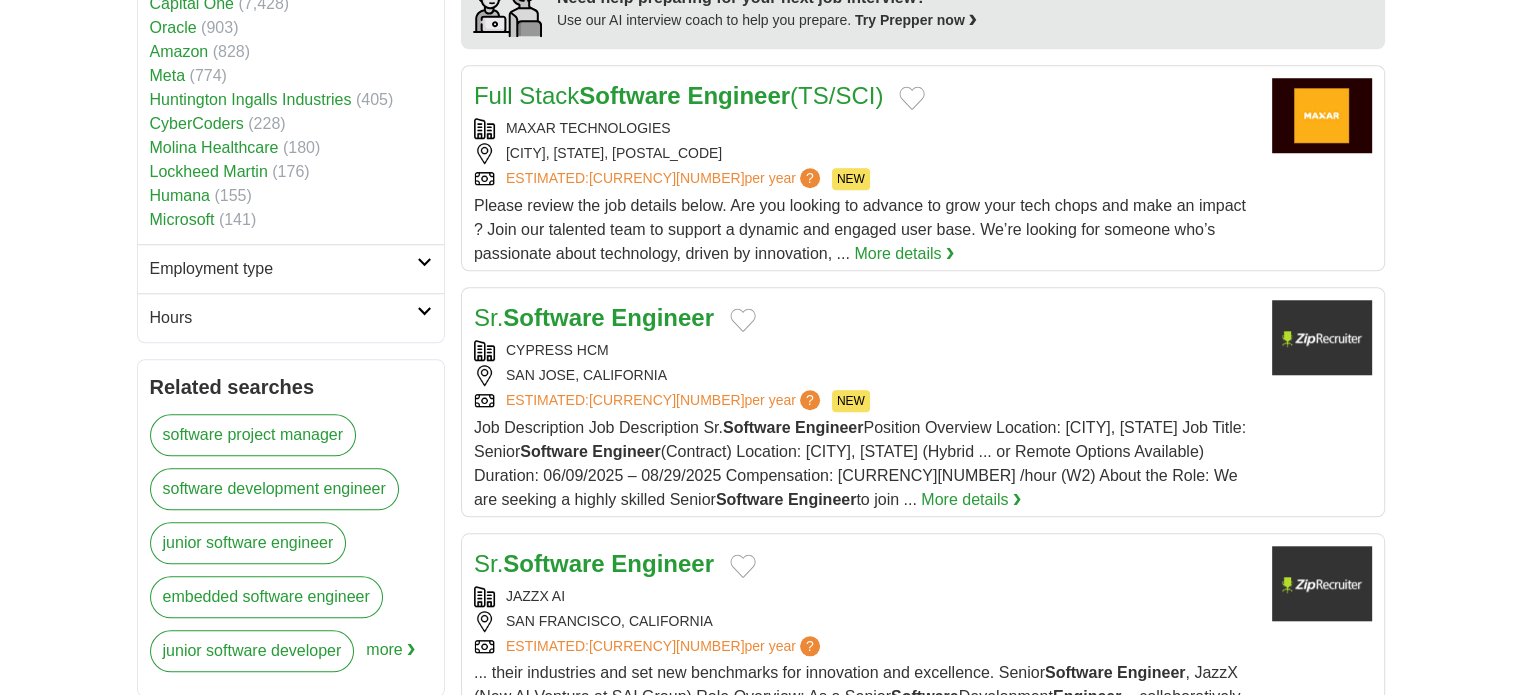 scroll, scrollTop: 1739, scrollLeft: 0, axis: vertical 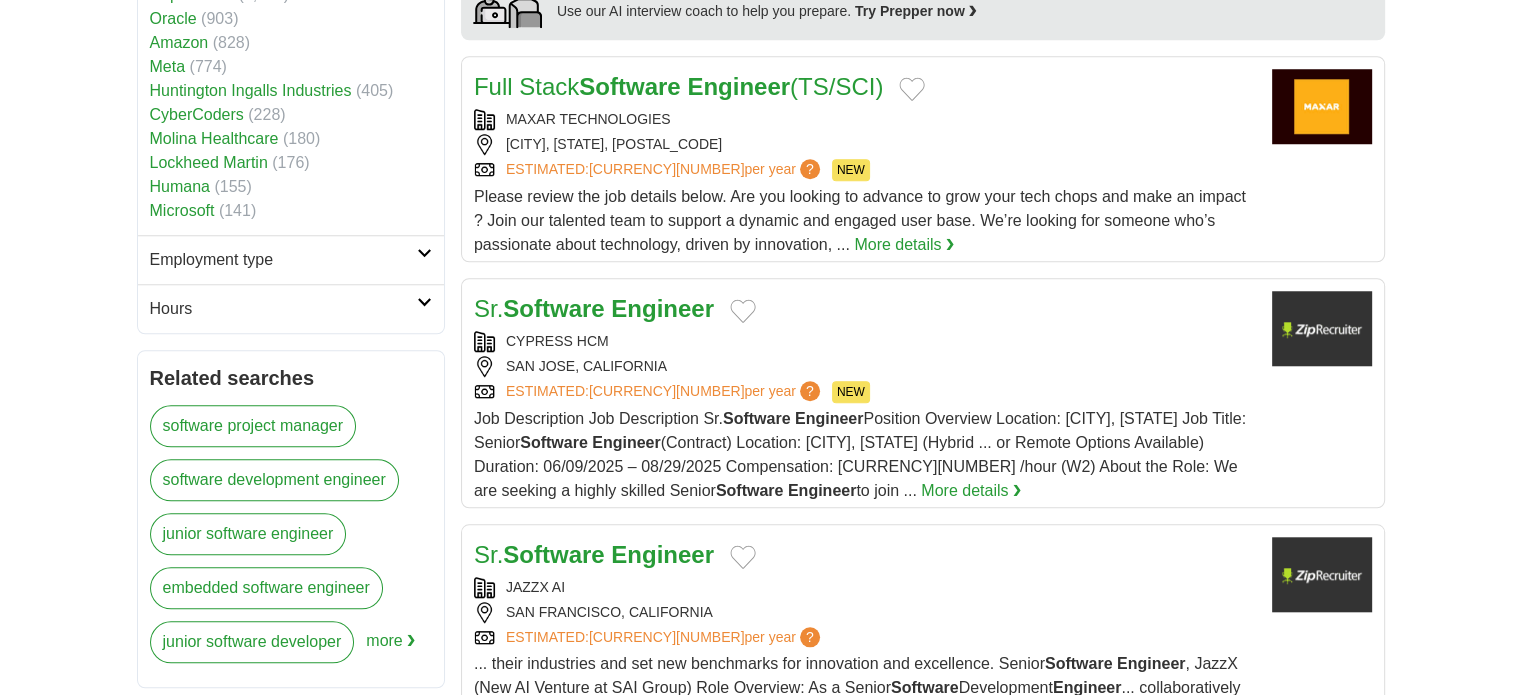 click on "Employment type" at bounding box center [283, 260] 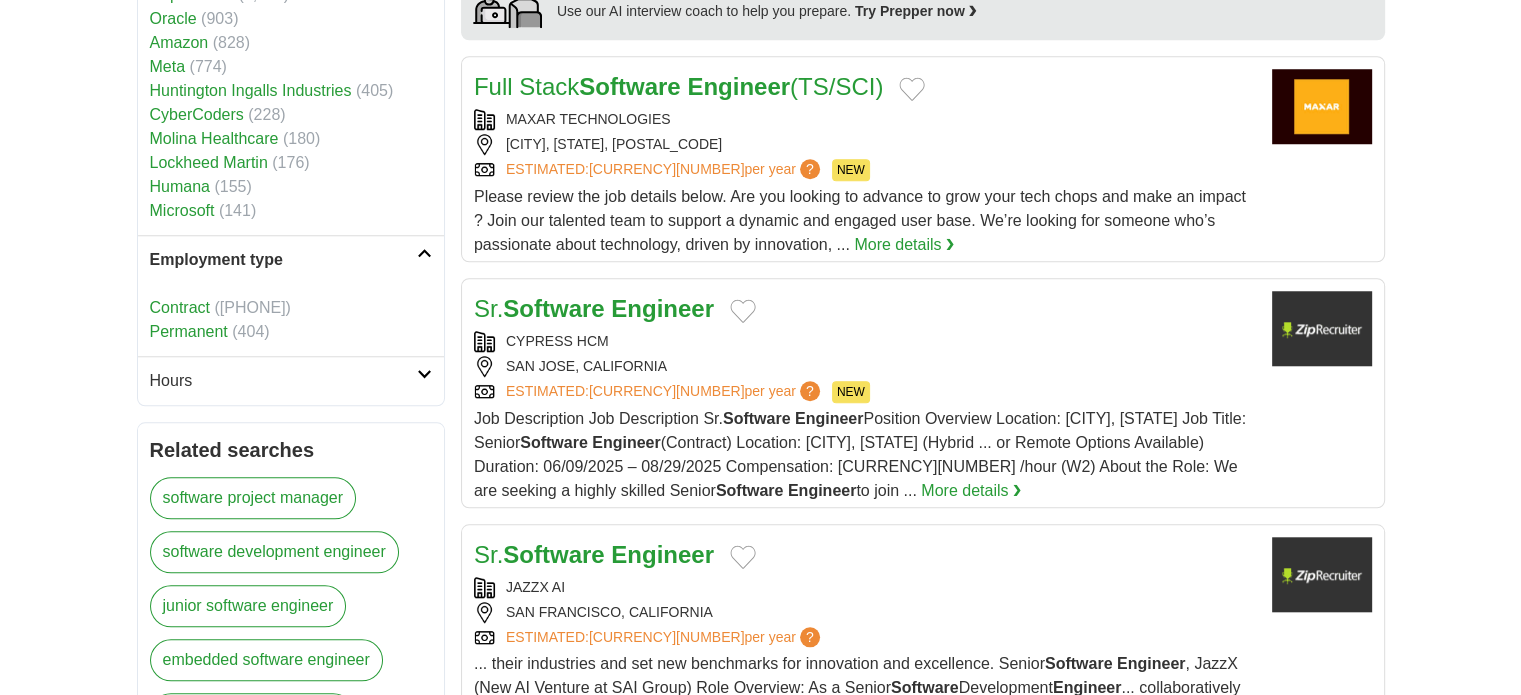 click on "Permanent" at bounding box center [189, 331] 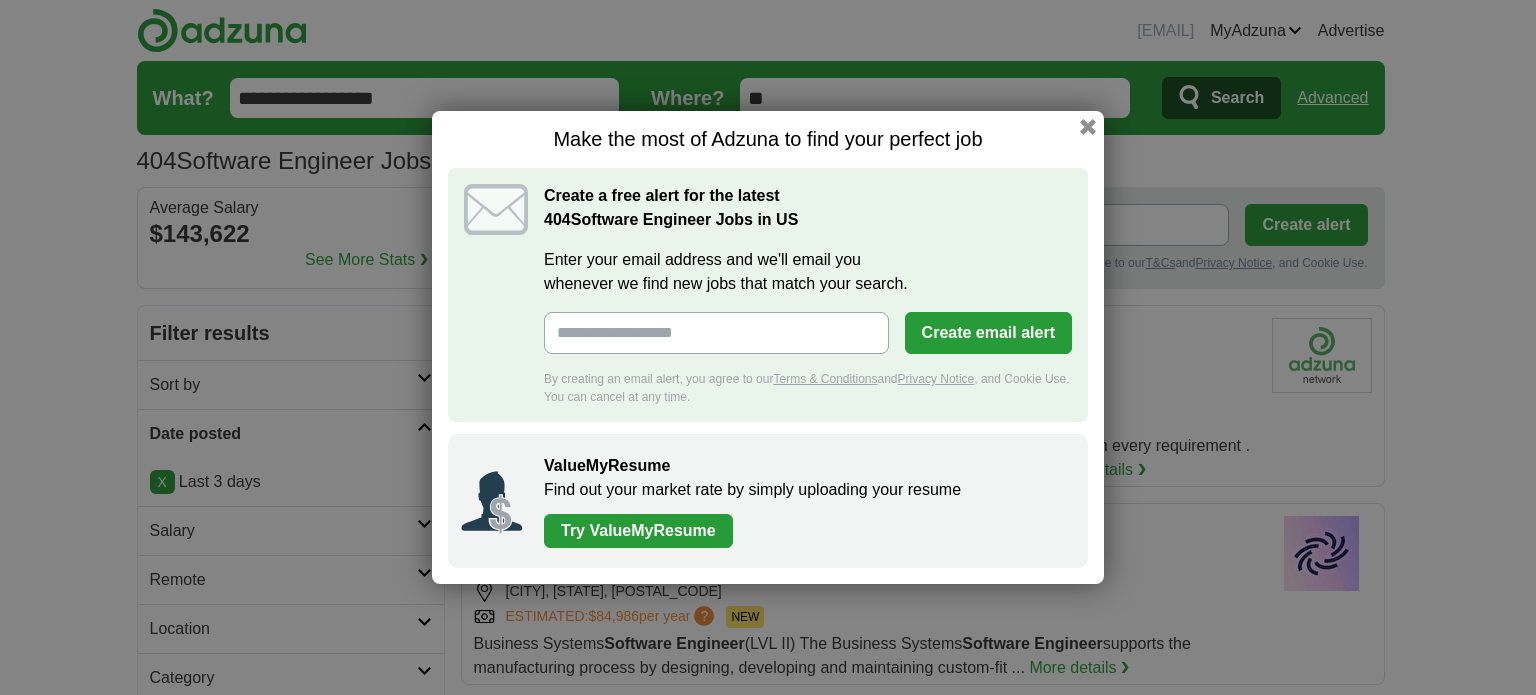 scroll, scrollTop: 0, scrollLeft: 0, axis: both 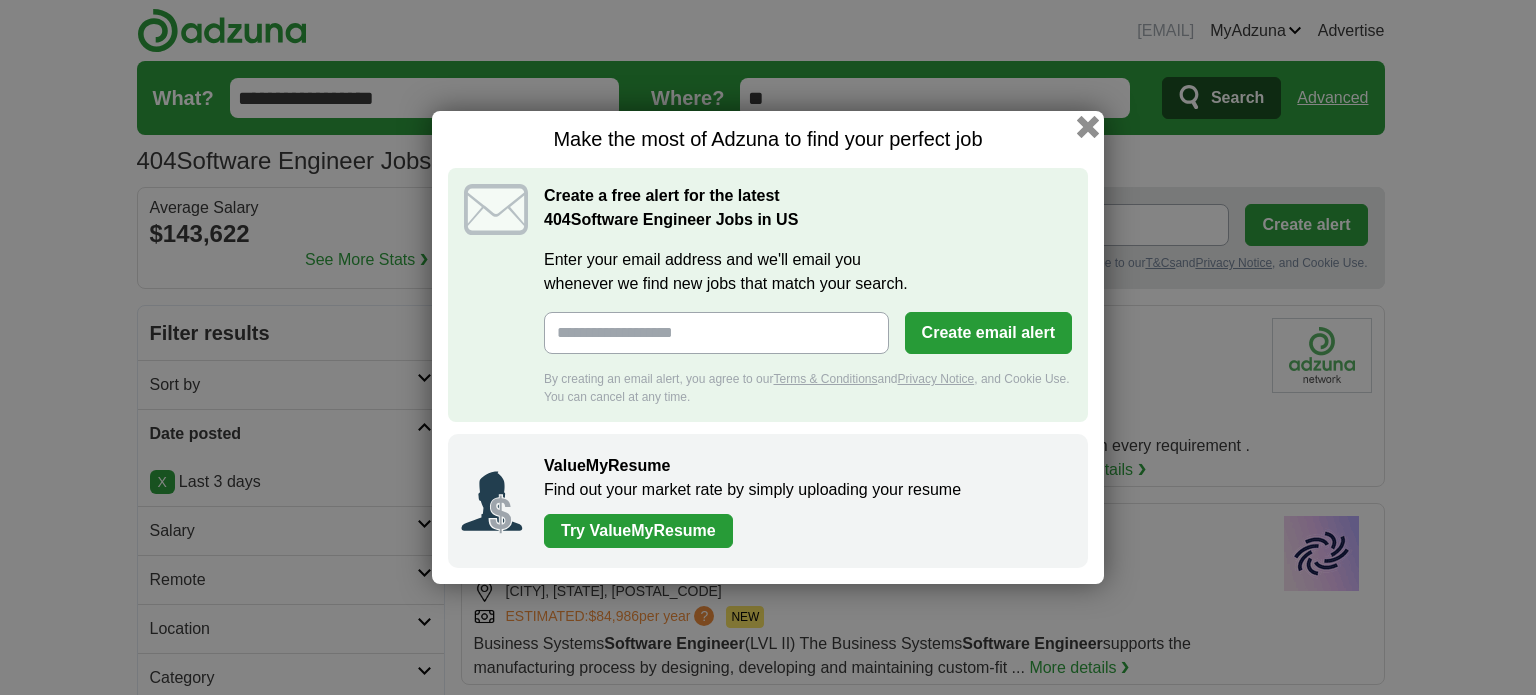 click at bounding box center [1088, 127] 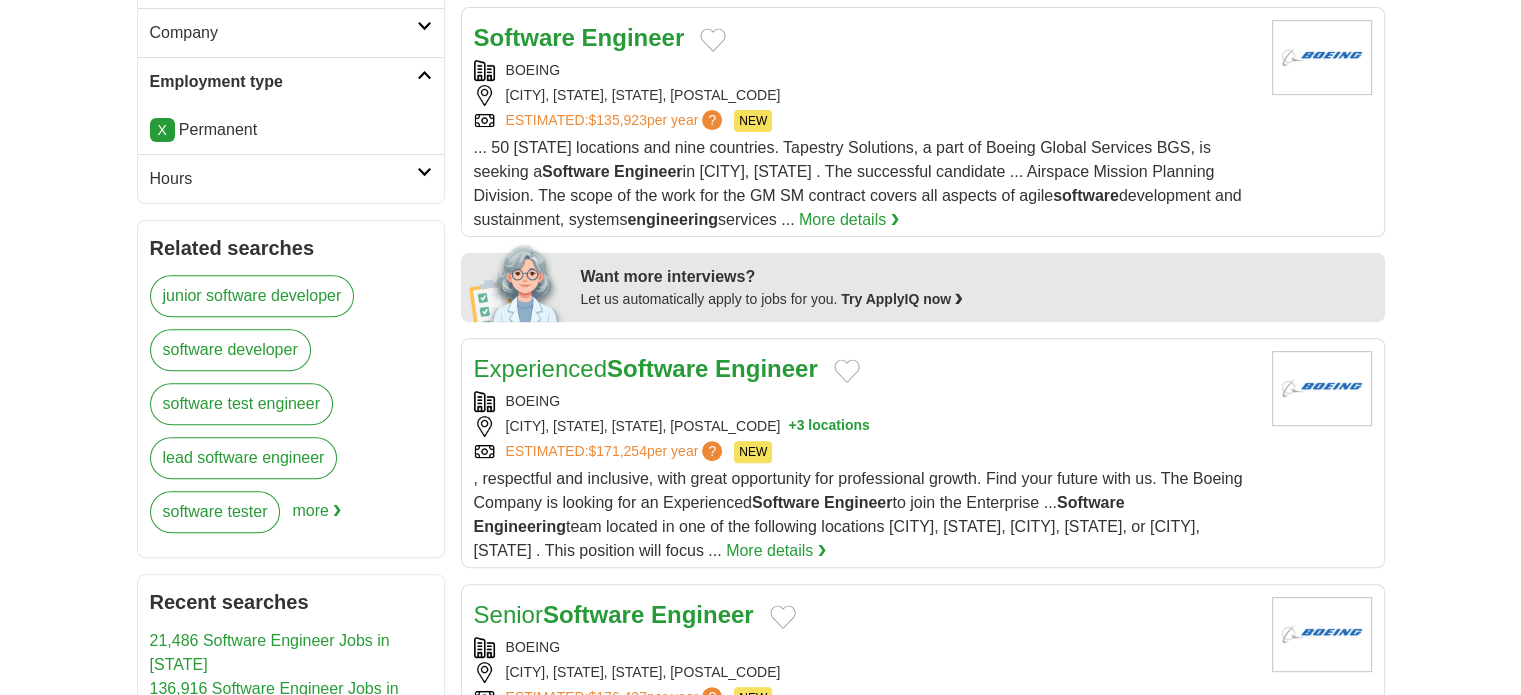 scroll, scrollTop: 704, scrollLeft: 0, axis: vertical 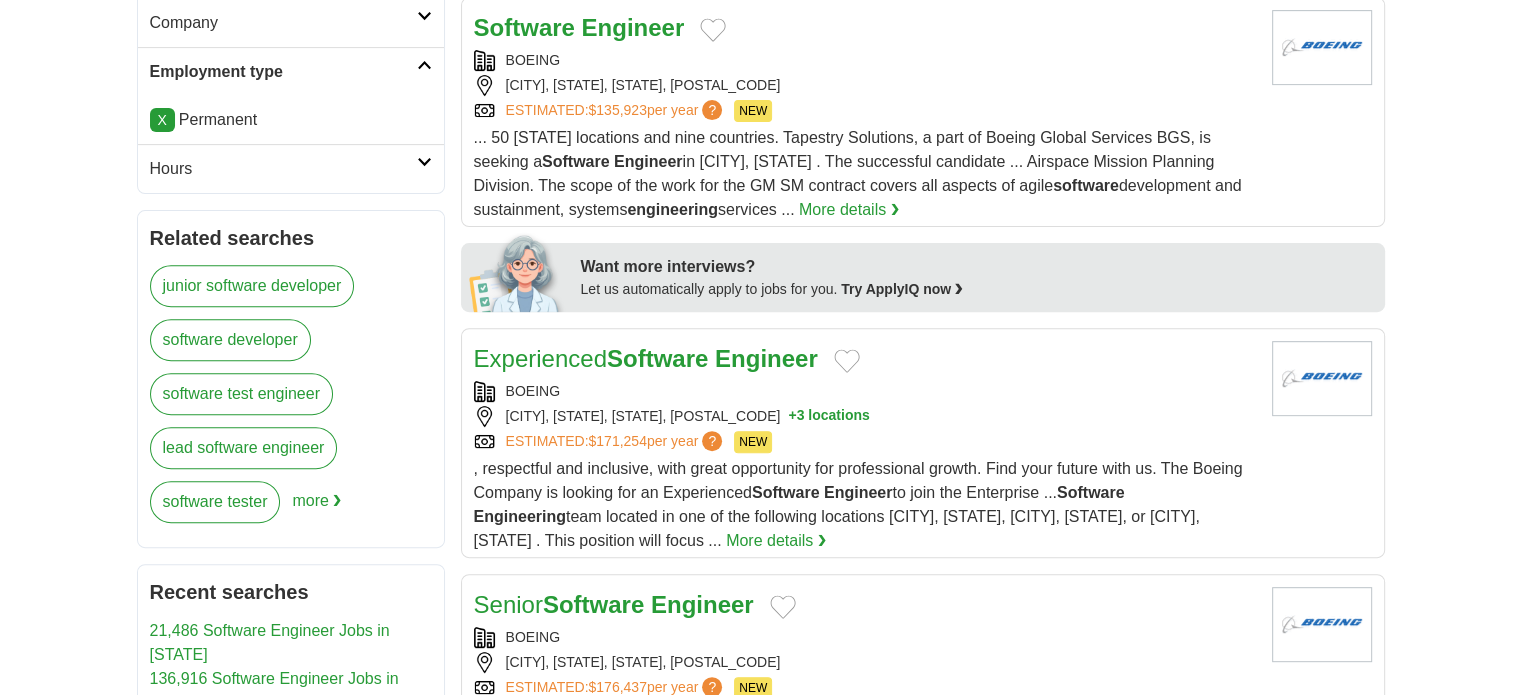 click on "Hours" at bounding box center [283, 169] 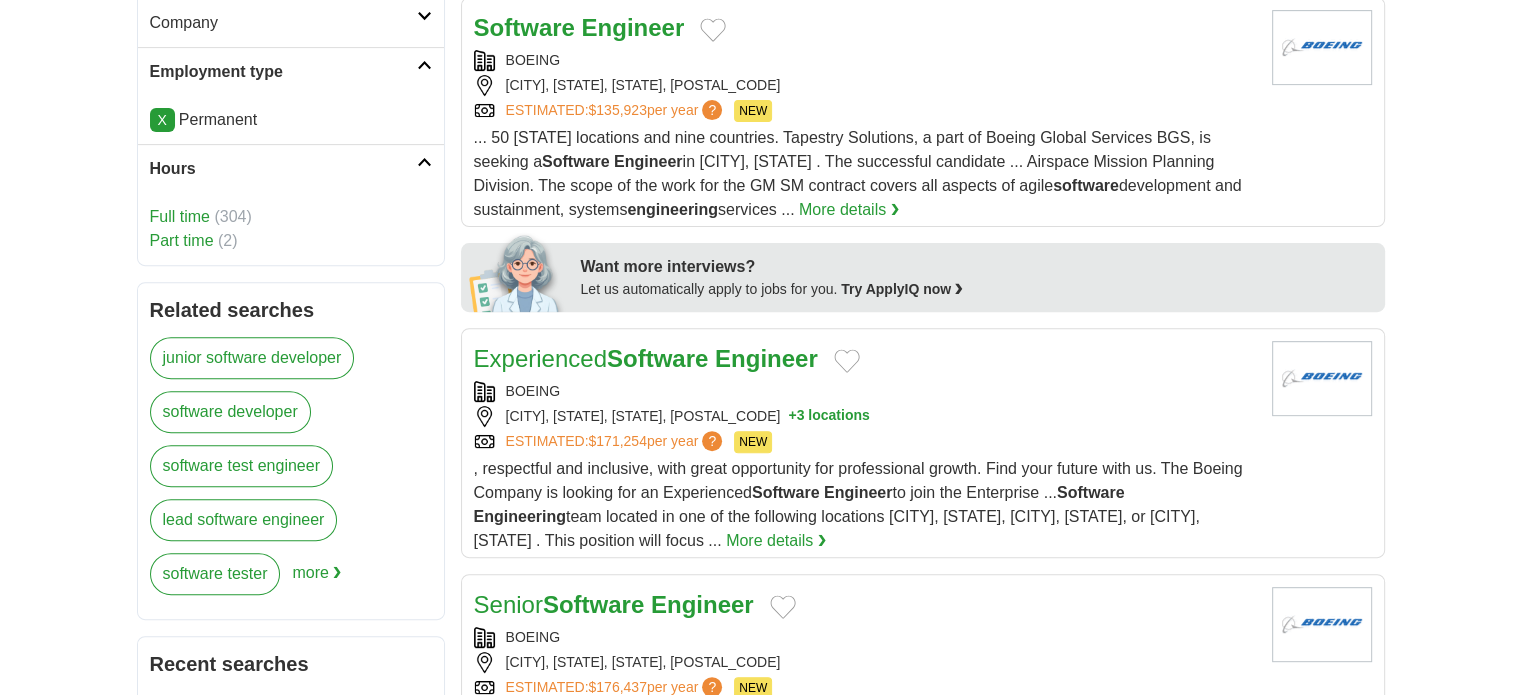 click on "Full time" at bounding box center (180, 216) 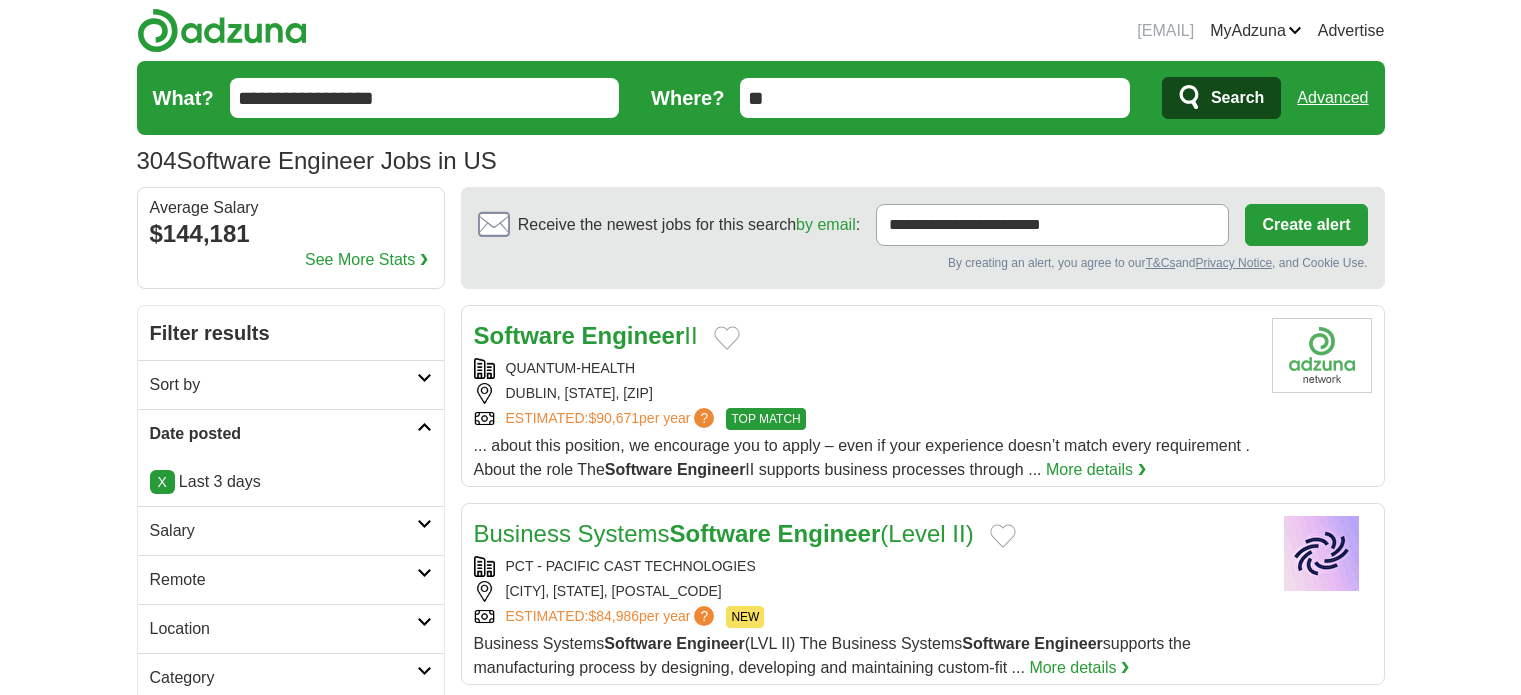 scroll, scrollTop: 0, scrollLeft: 0, axis: both 